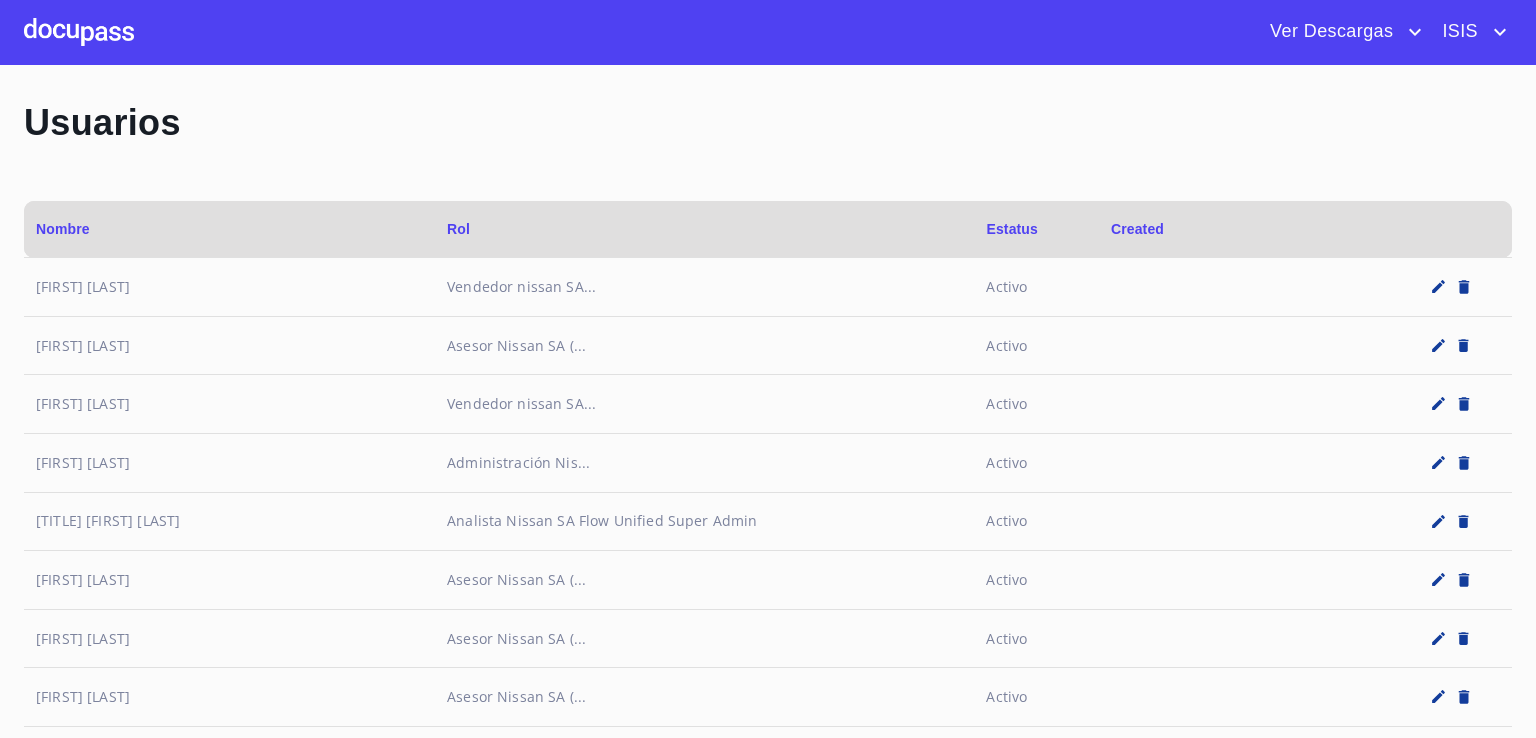 scroll, scrollTop: 0, scrollLeft: 0, axis: both 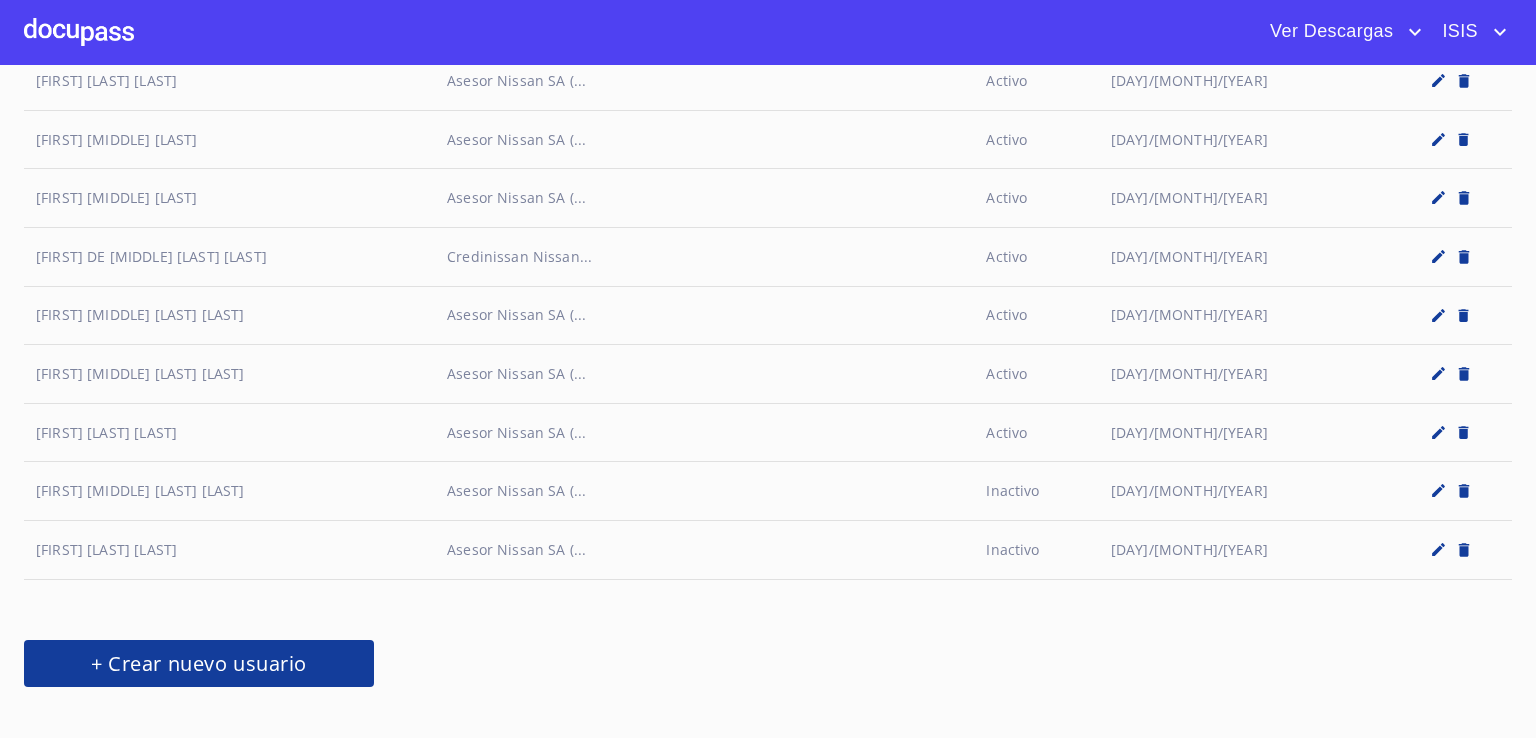 click at bounding box center (79, 32) 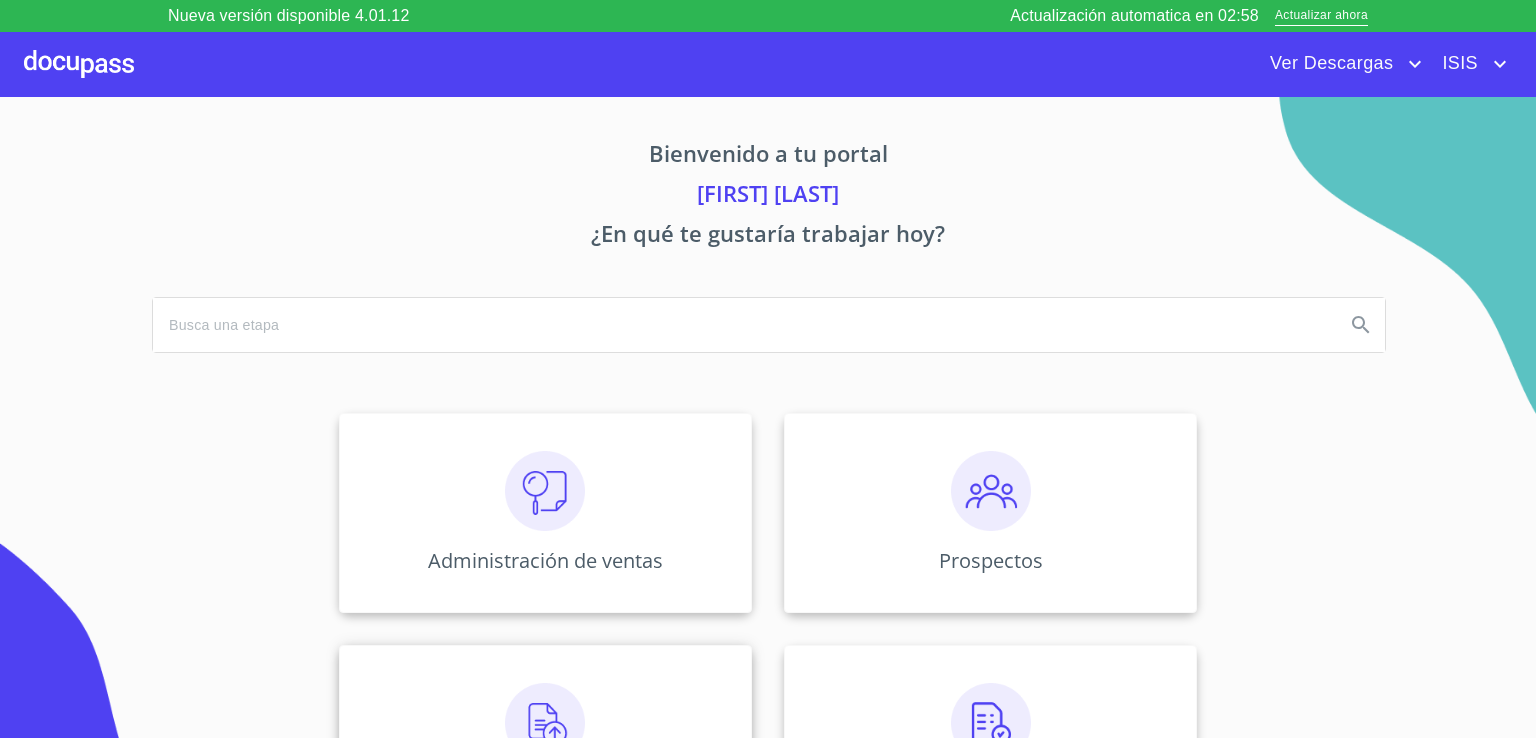 click on "Información del Cliente" at bounding box center (545, 745) 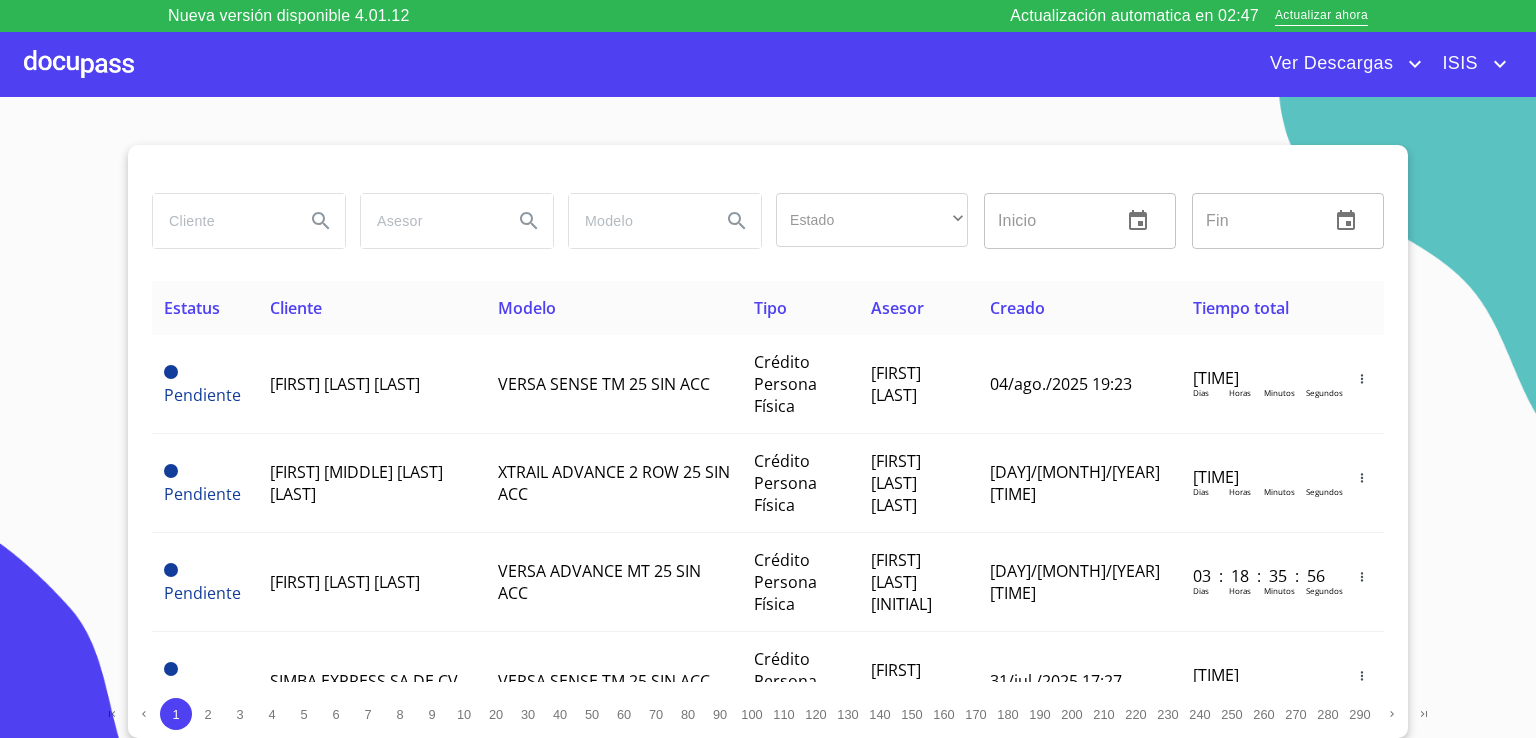 click at bounding box center (221, 221) 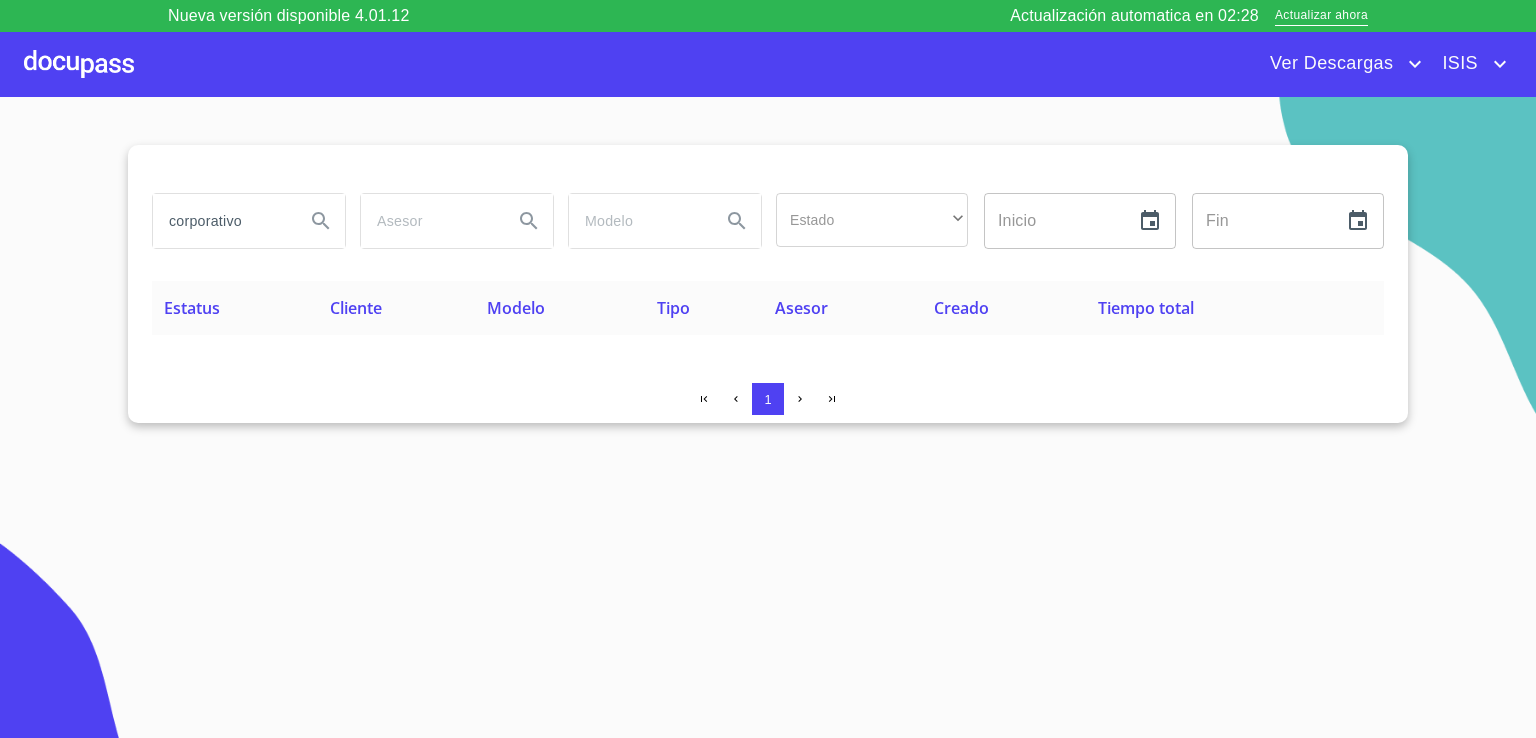 type on "corporativo" 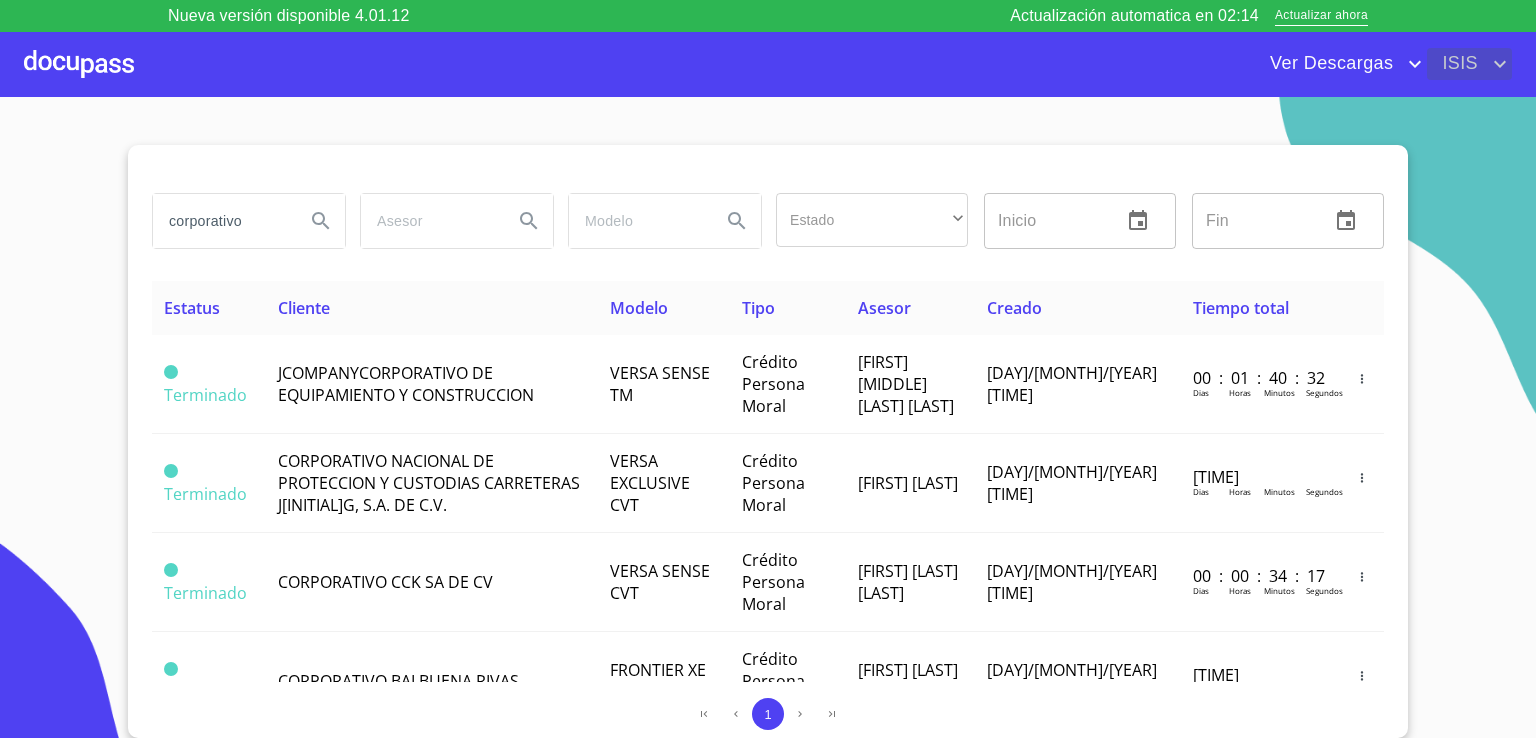 click on "ISIS" at bounding box center (1457, 64) 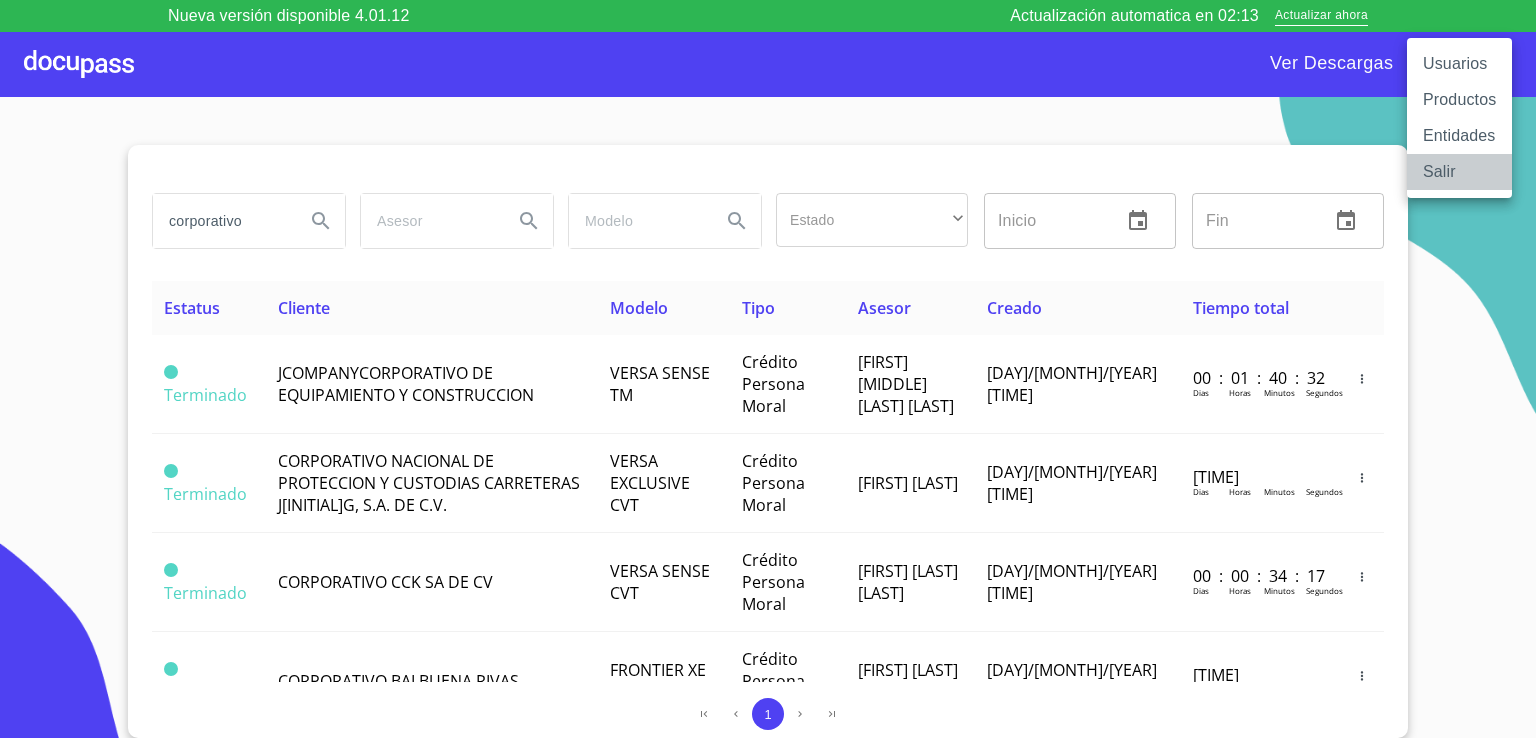 click on "Salir" at bounding box center (1459, 172) 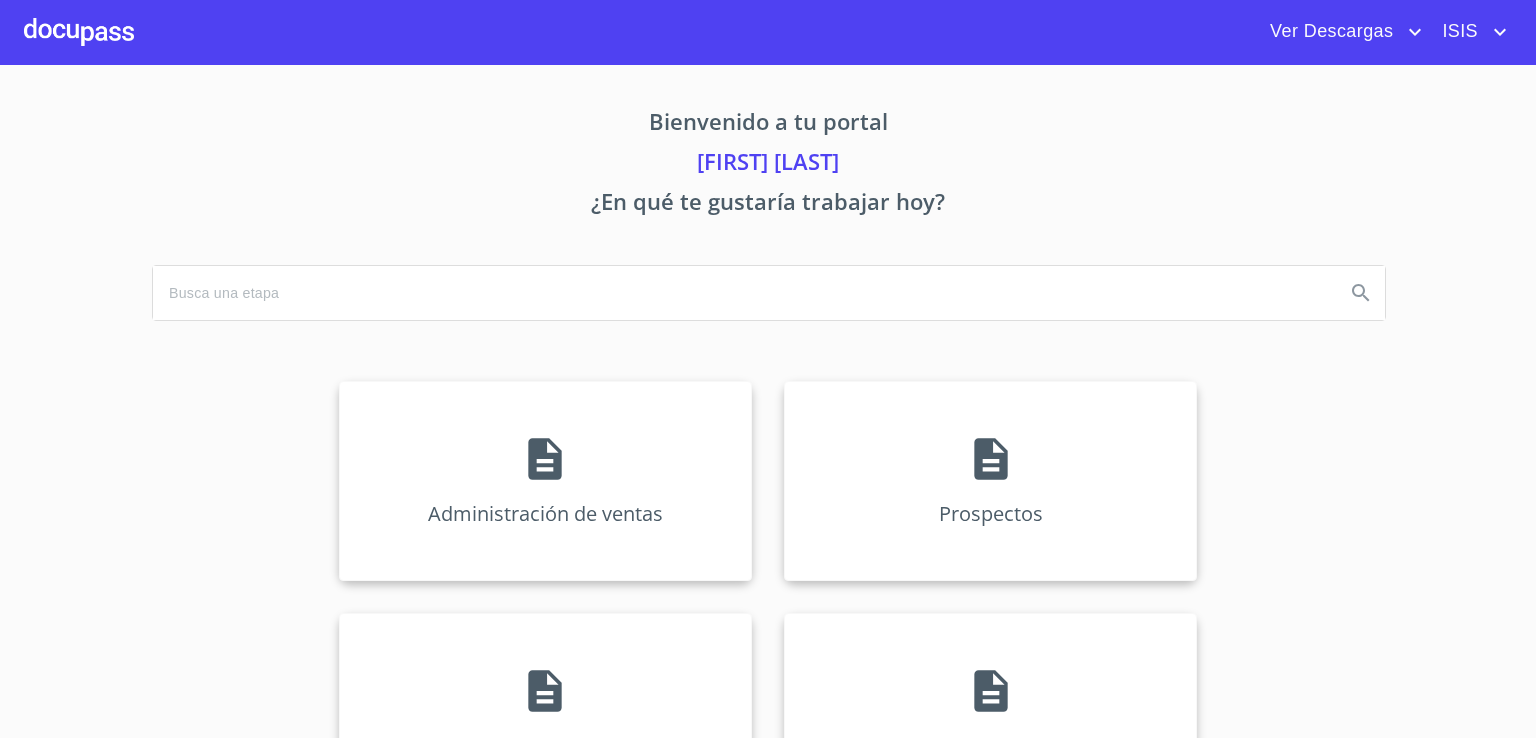 scroll, scrollTop: 0, scrollLeft: 0, axis: both 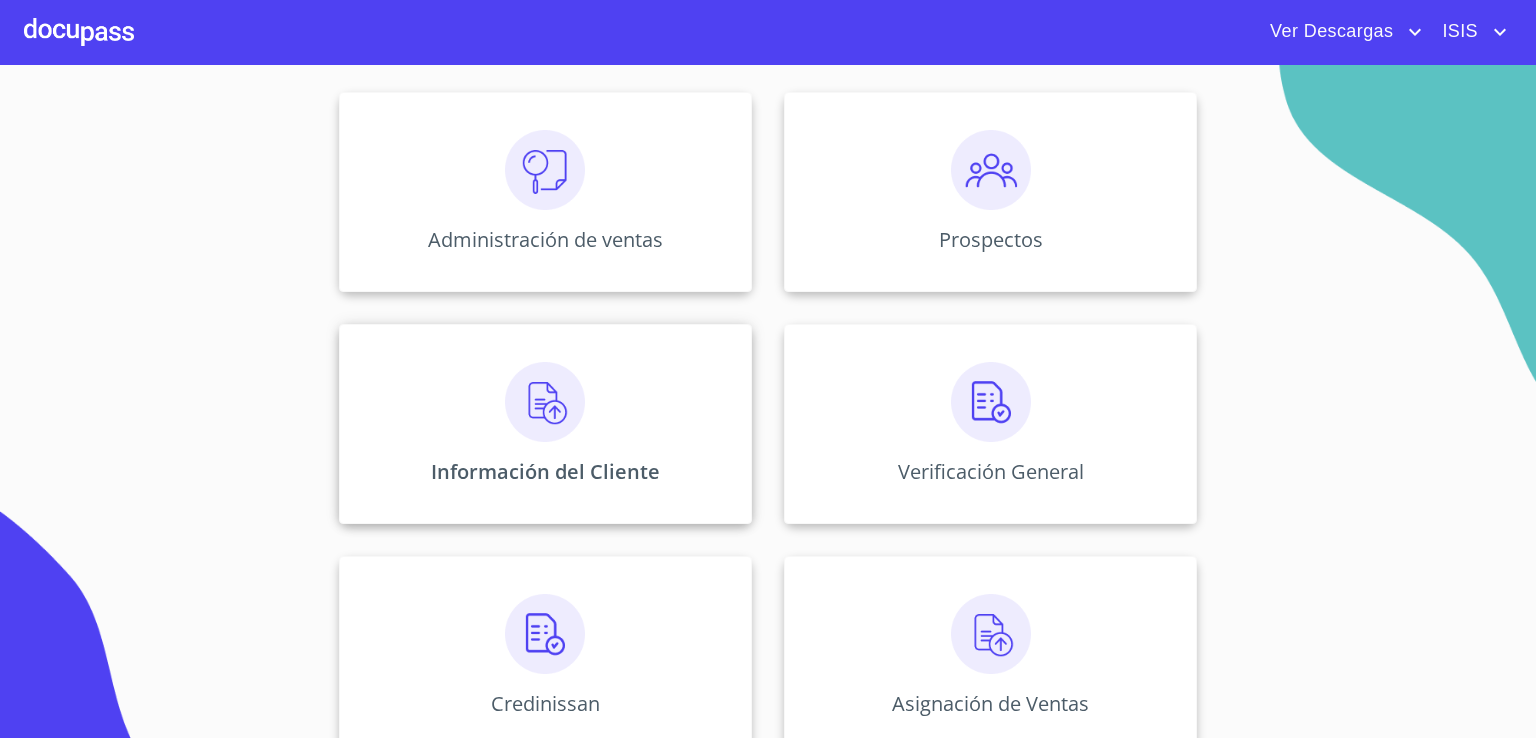 click on "Información del Cliente" at bounding box center (545, 424) 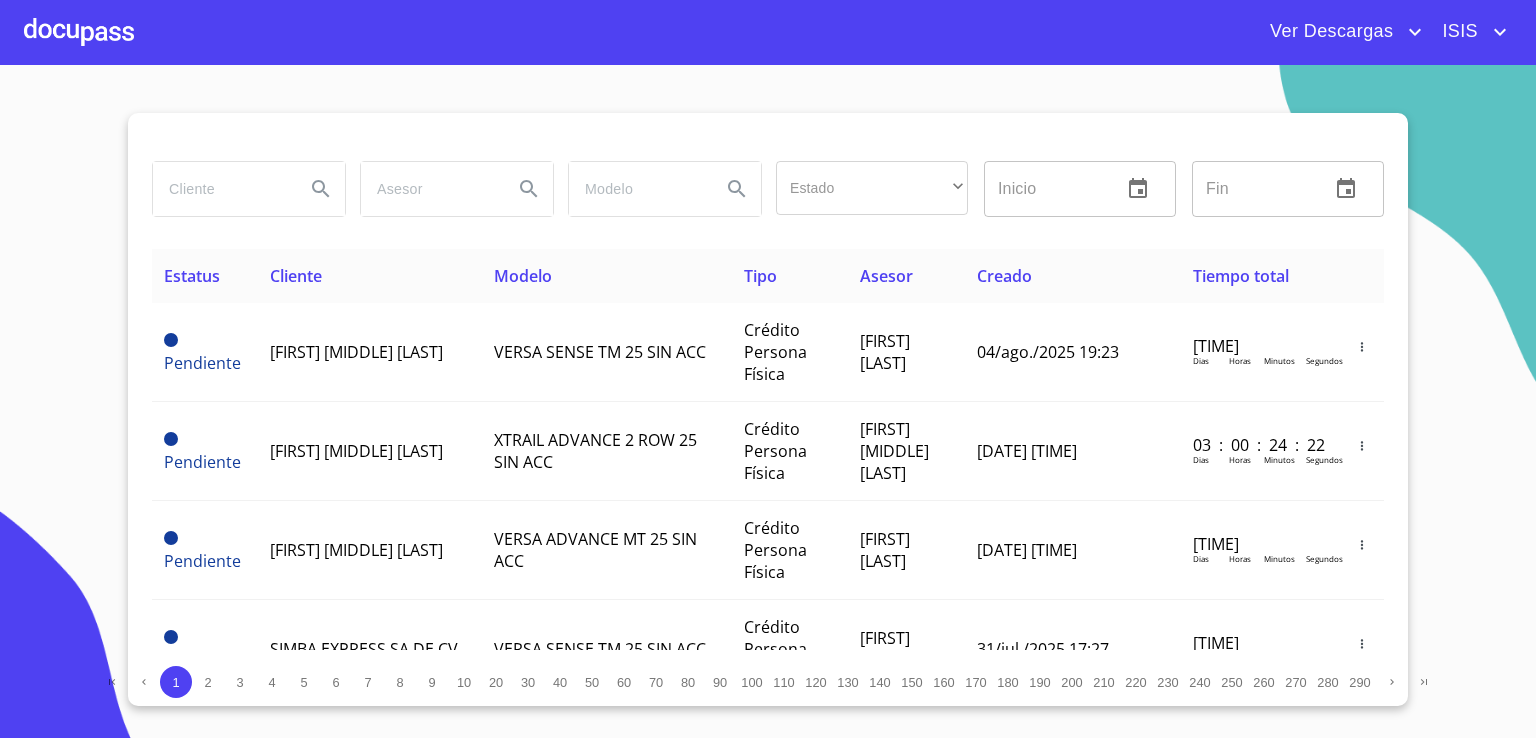 click at bounding box center (221, 189) 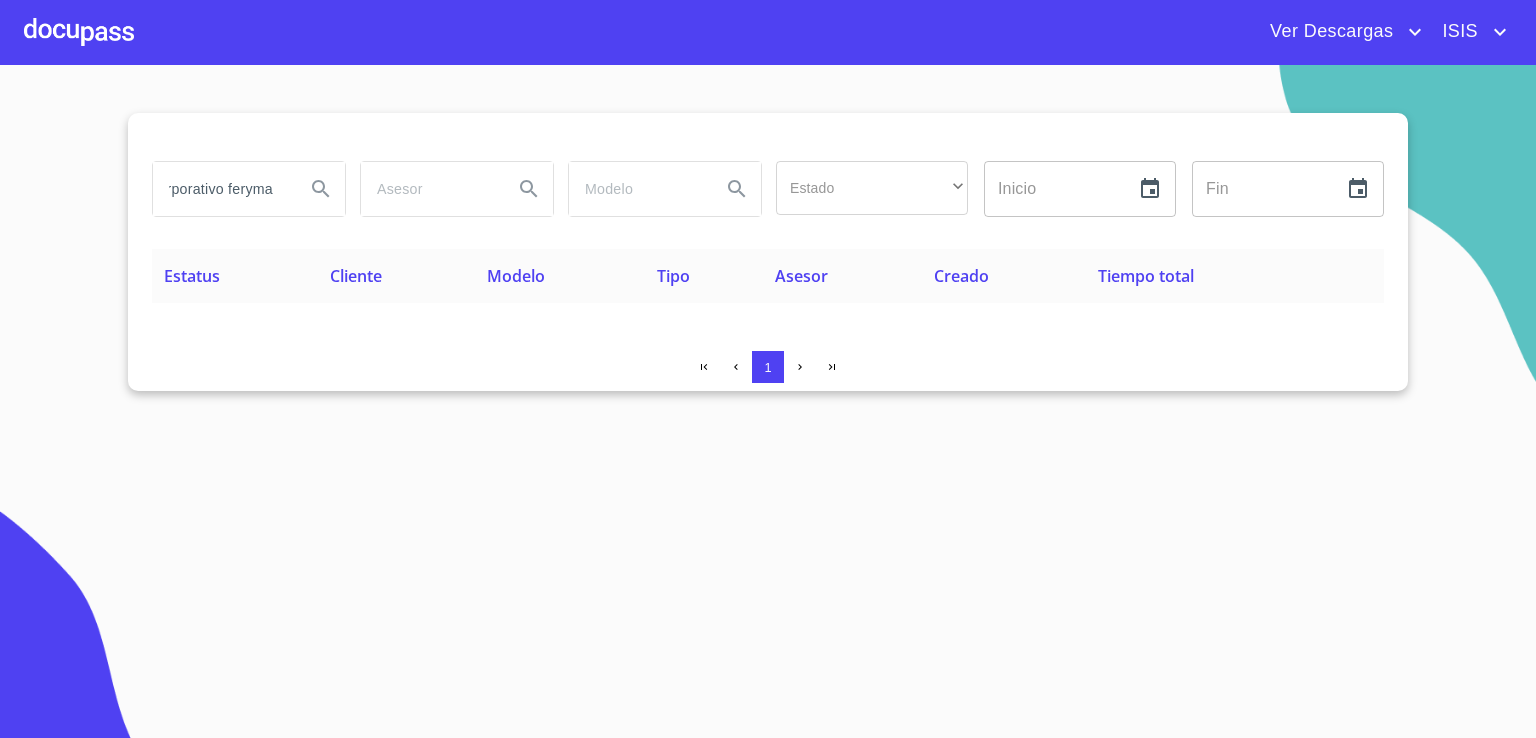 scroll, scrollTop: 0, scrollLeft: 23, axis: horizontal 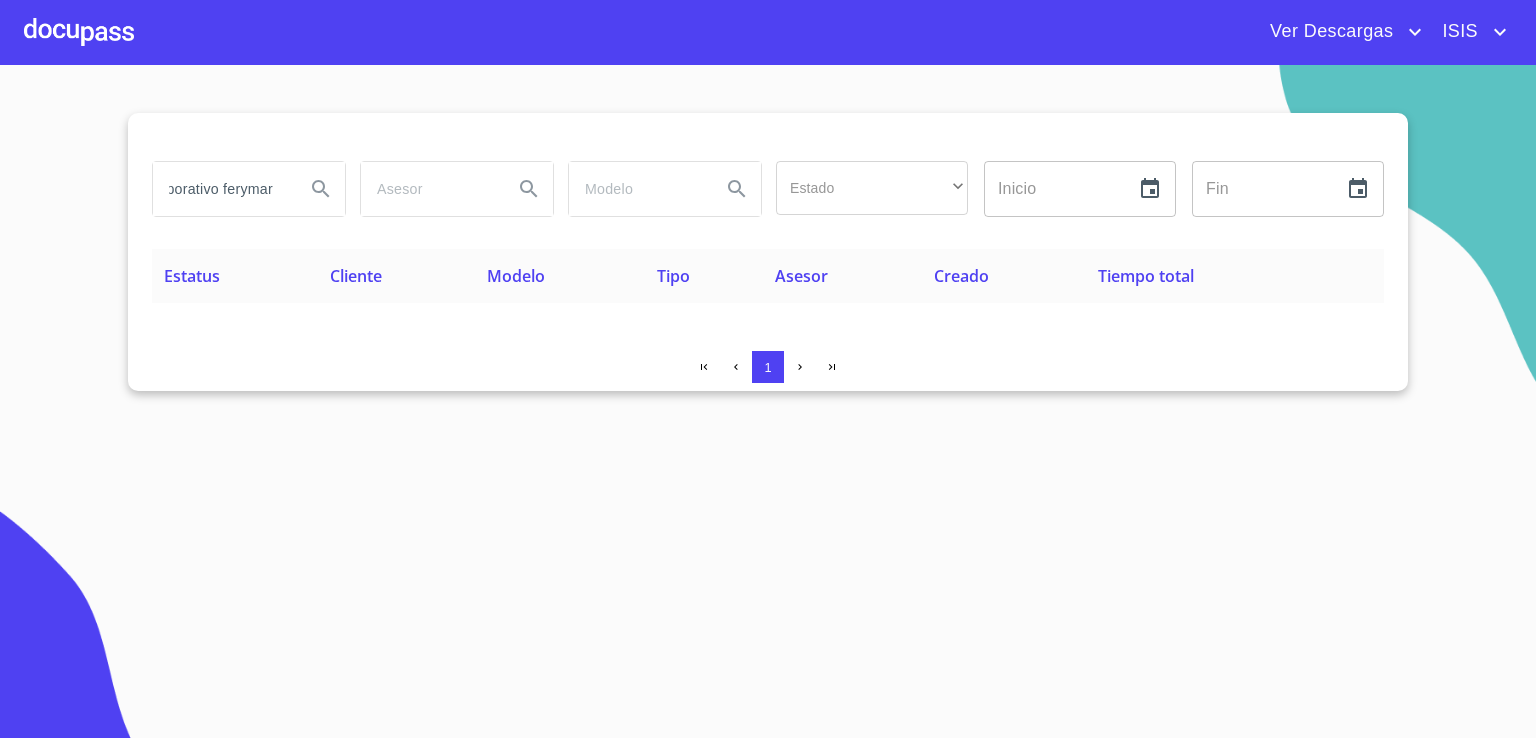 type on "corporativo ferymar" 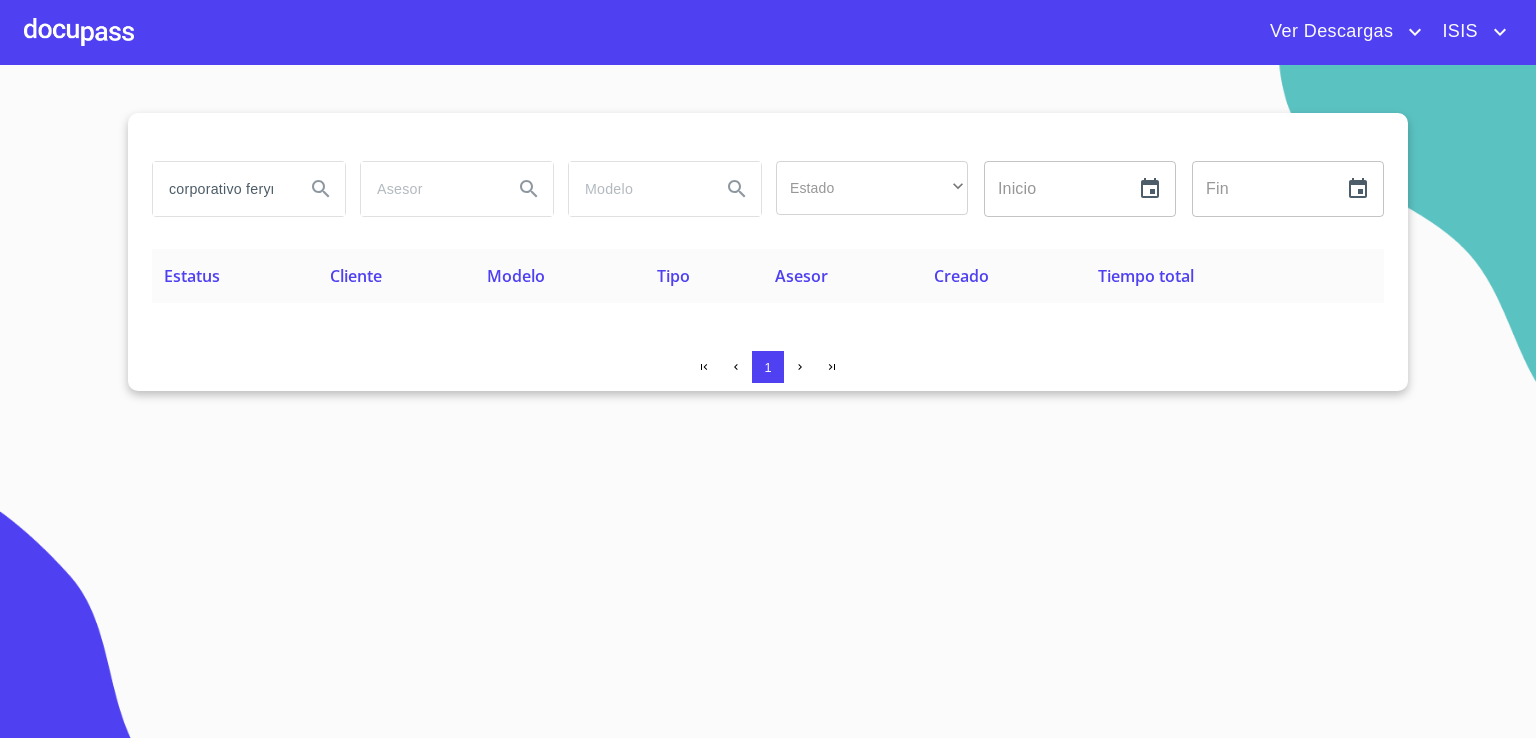 drag, startPoint x: 278, startPoint y: 192, endPoint x: 113, endPoint y: 202, distance: 165.30275 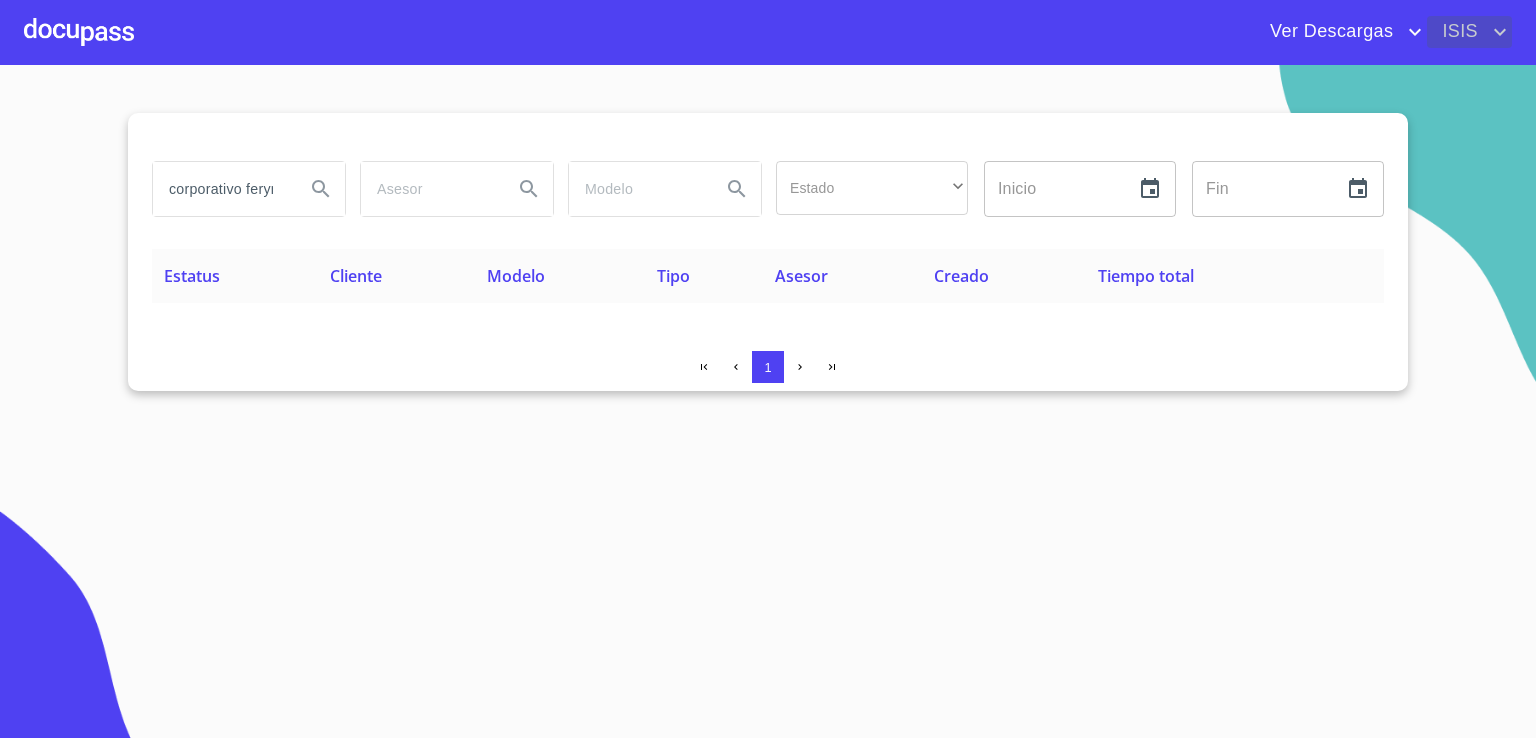 click on "ISIS" at bounding box center (1457, 32) 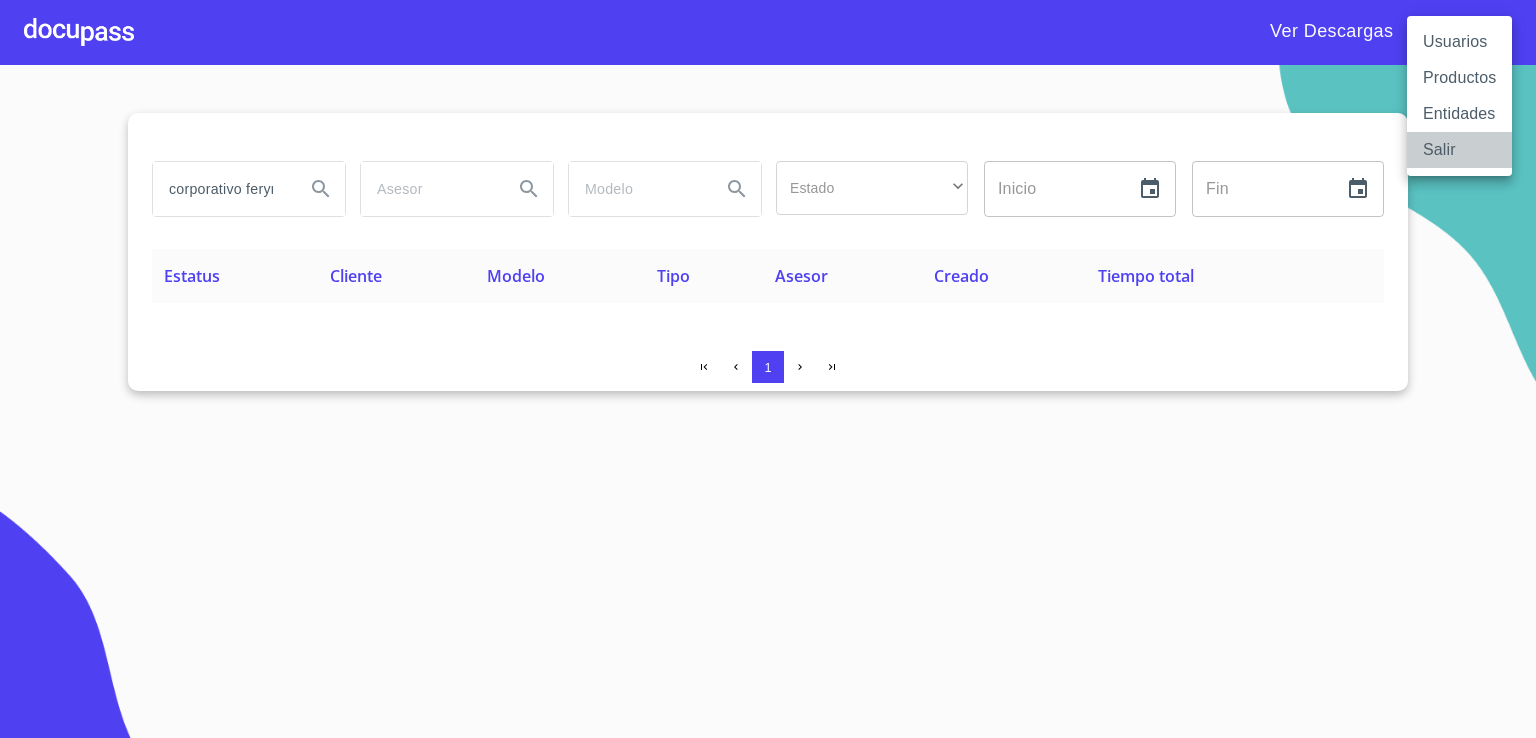 click on "Salir" at bounding box center [1459, 150] 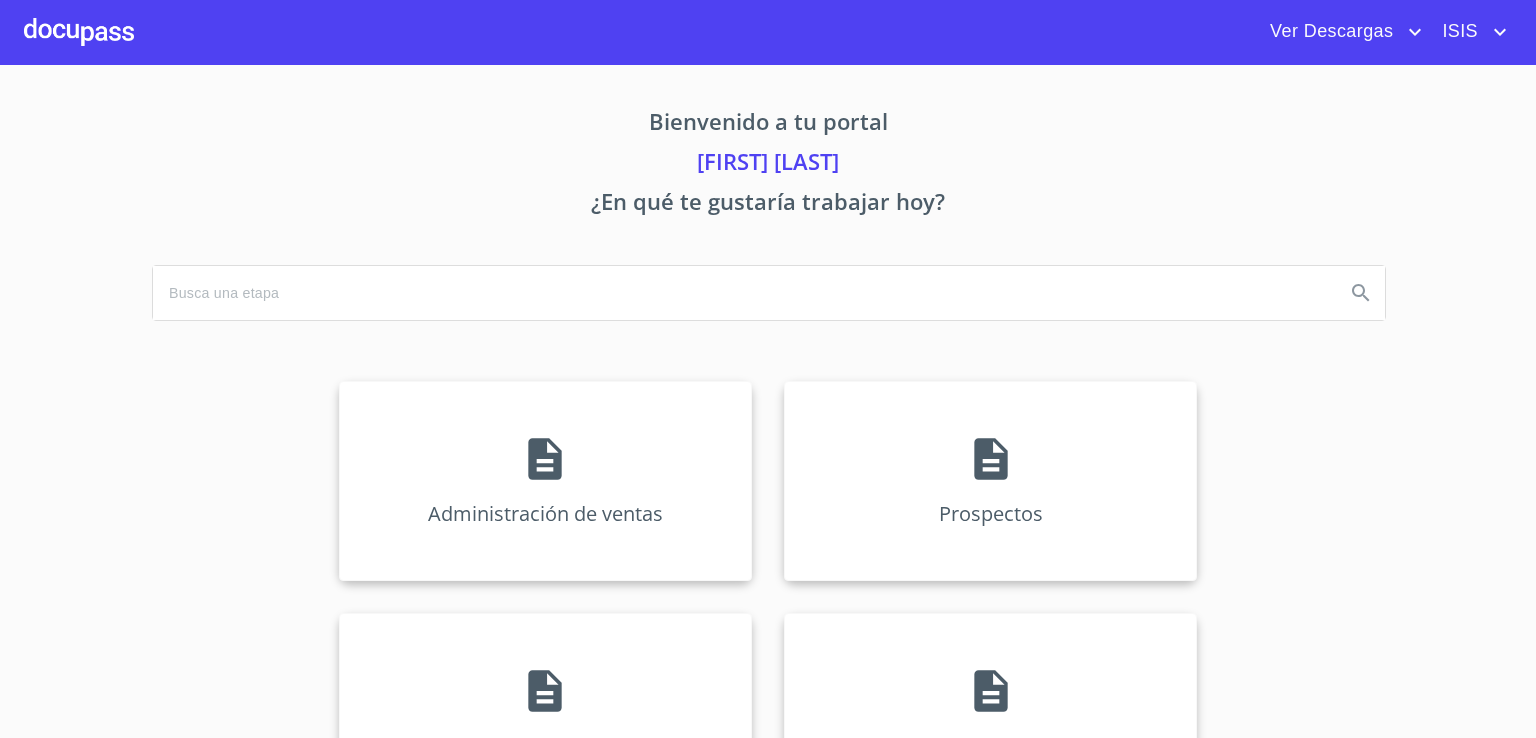 scroll, scrollTop: 0, scrollLeft: 0, axis: both 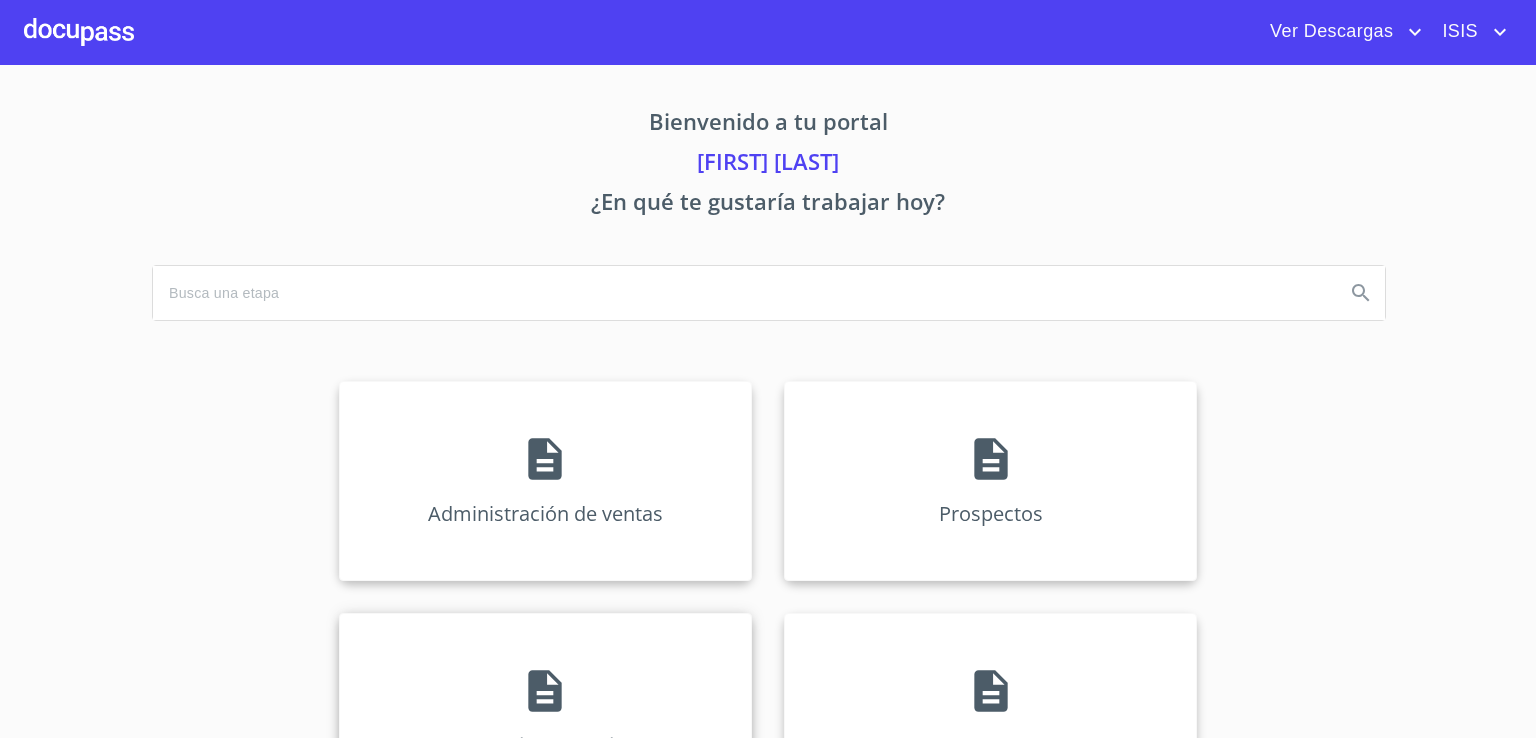 click on "Información del Cliente" at bounding box center [545, 713] 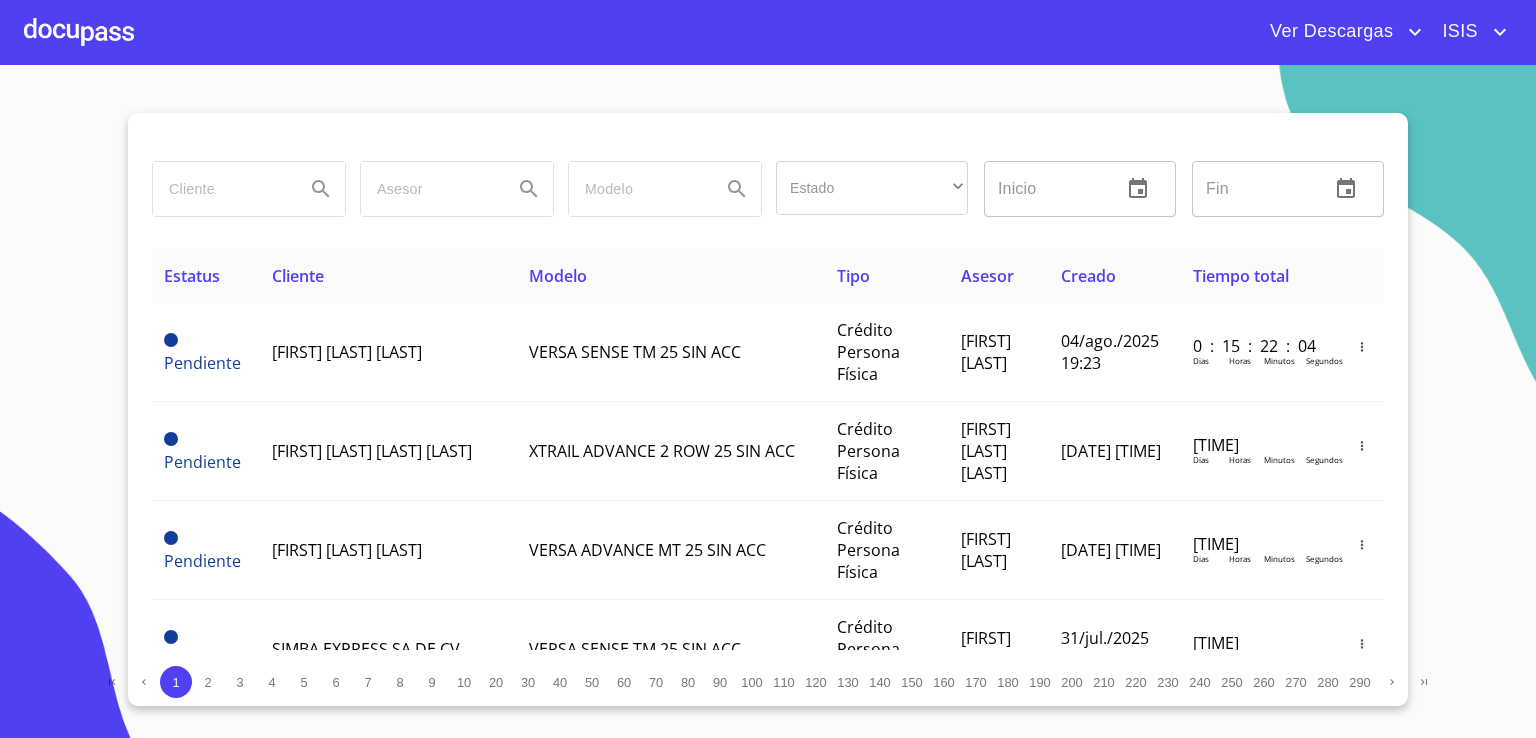 click at bounding box center (221, 189) 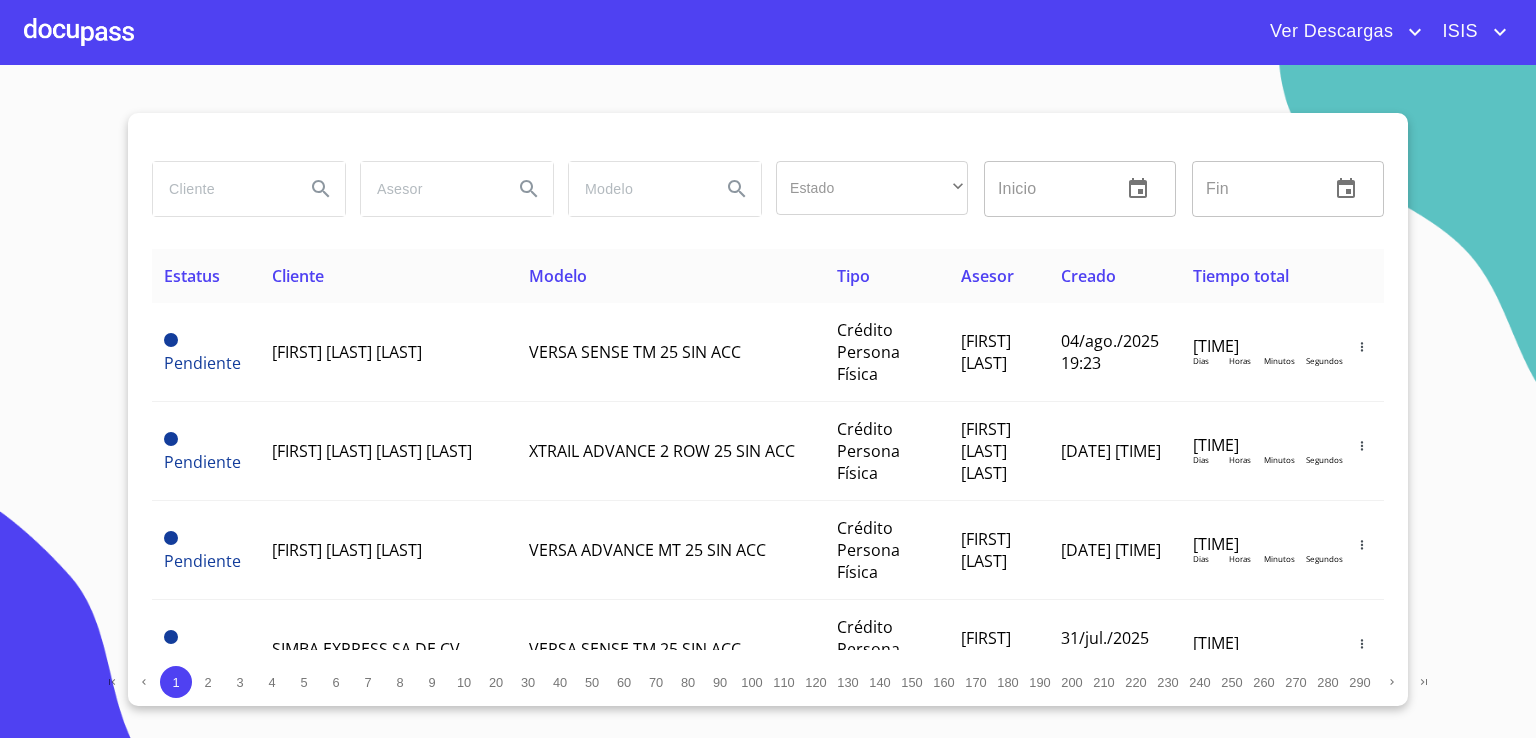 paste on "corporativo ferymar" 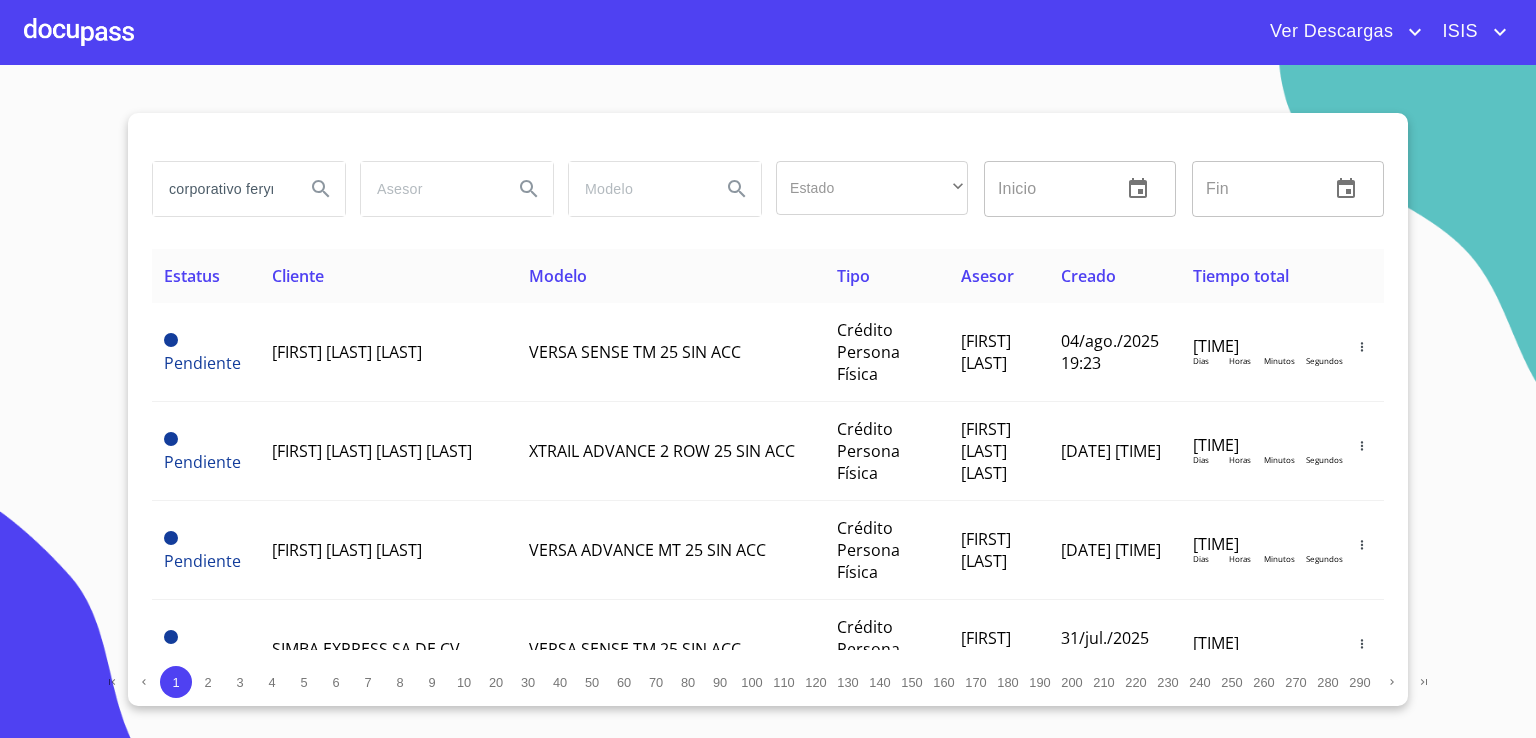 scroll, scrollTop: 0, scrollLeft: 23, axis: horizontal 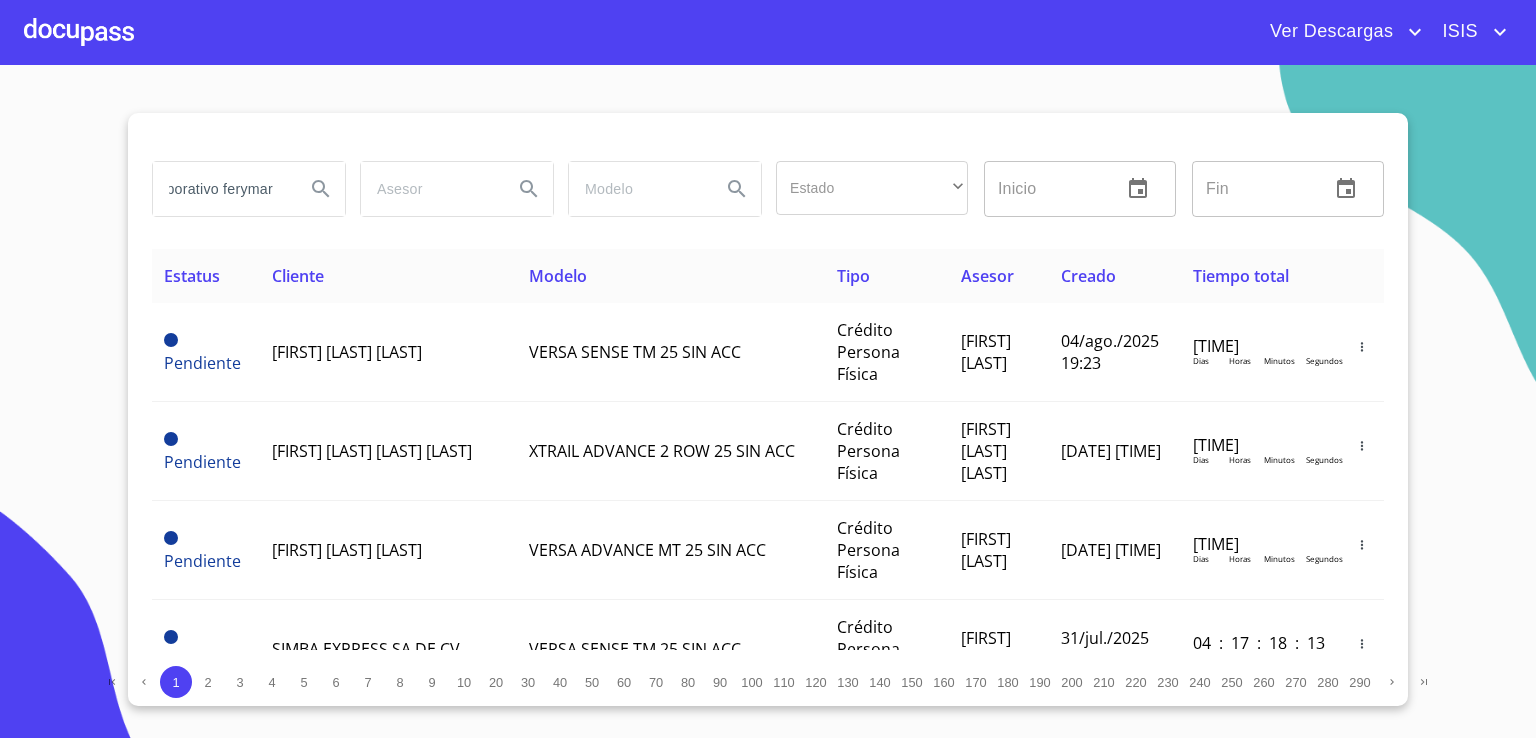 type on "corporativo ferymar" 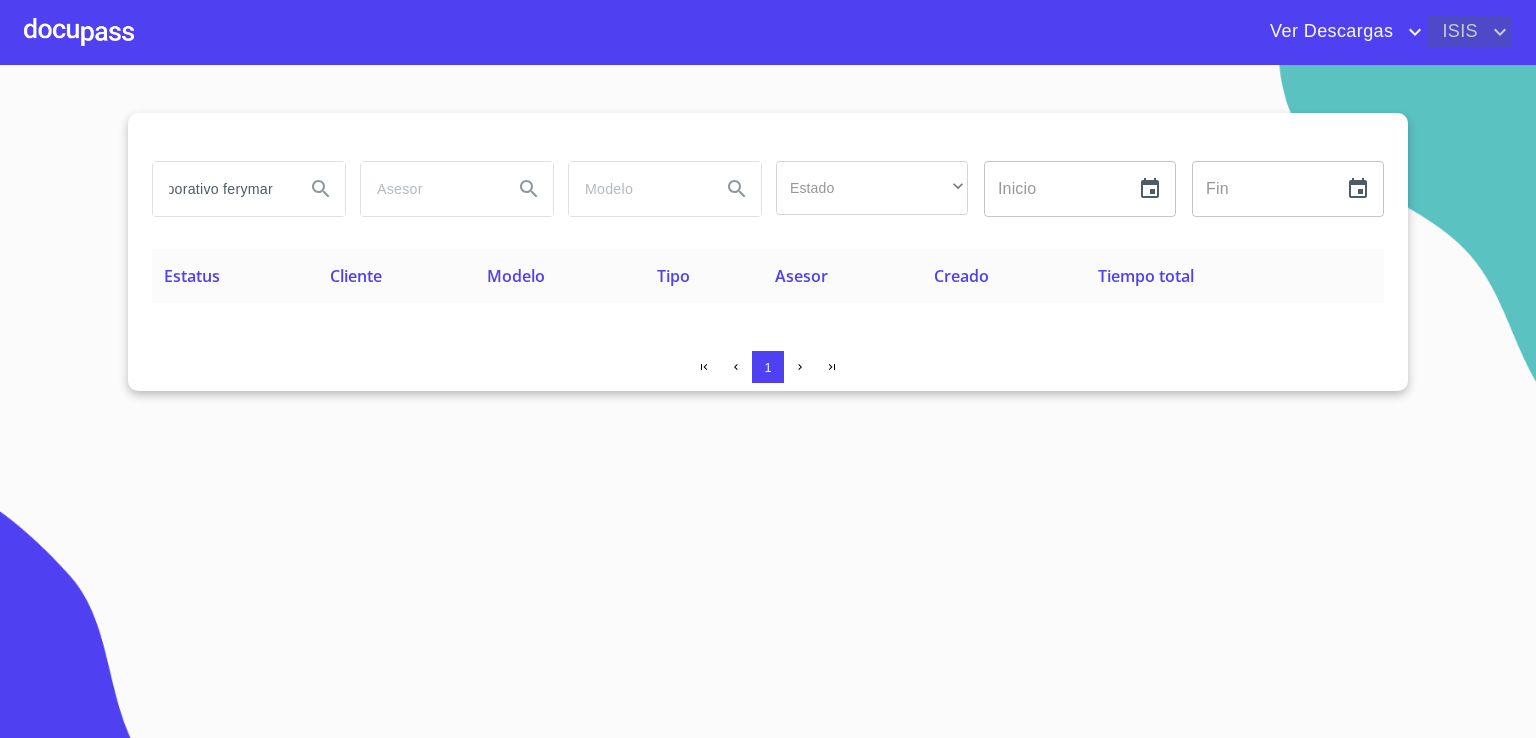 scroll, scrollTop: 0, scrollLeft: 0, axis: both 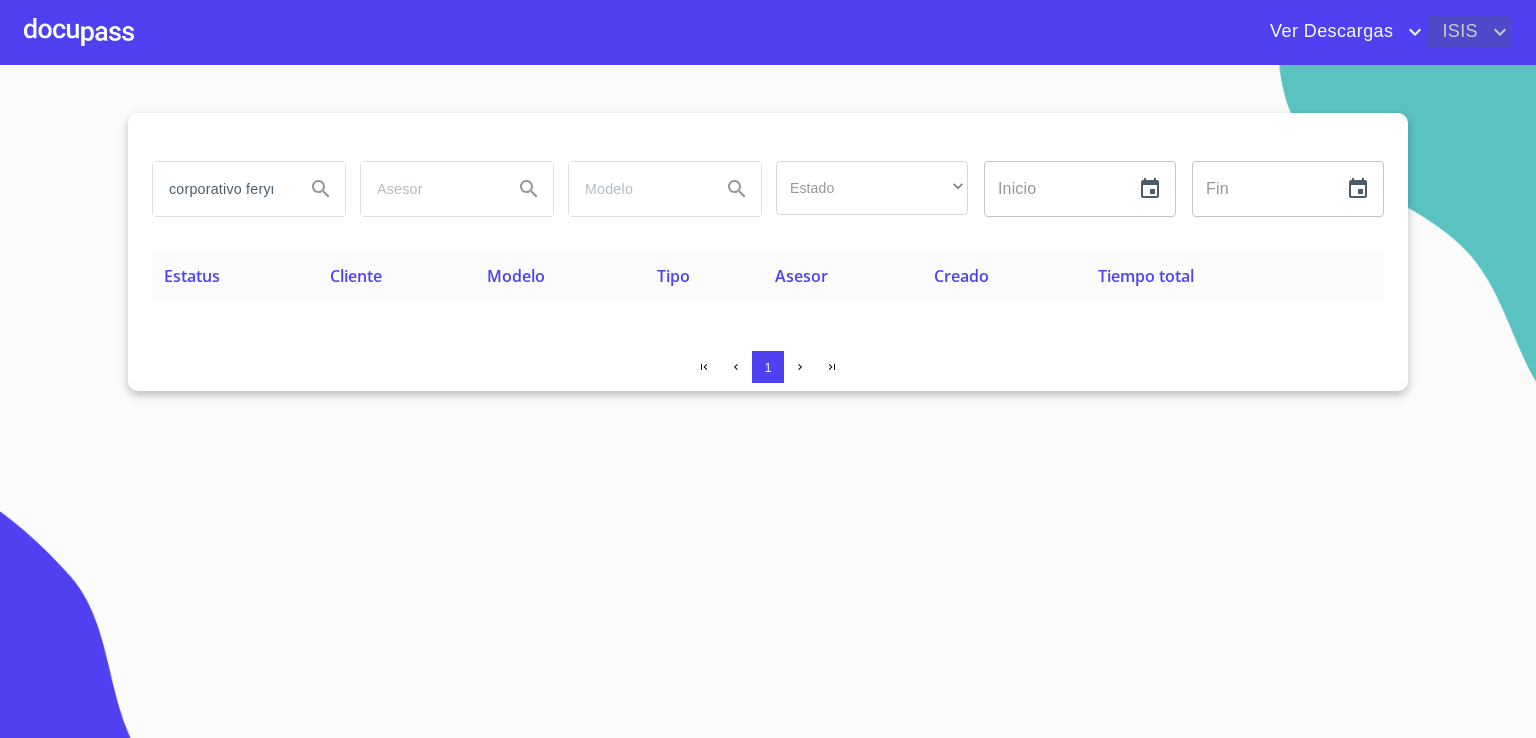 click on "ISIS" at bounding box center (1457, 32) 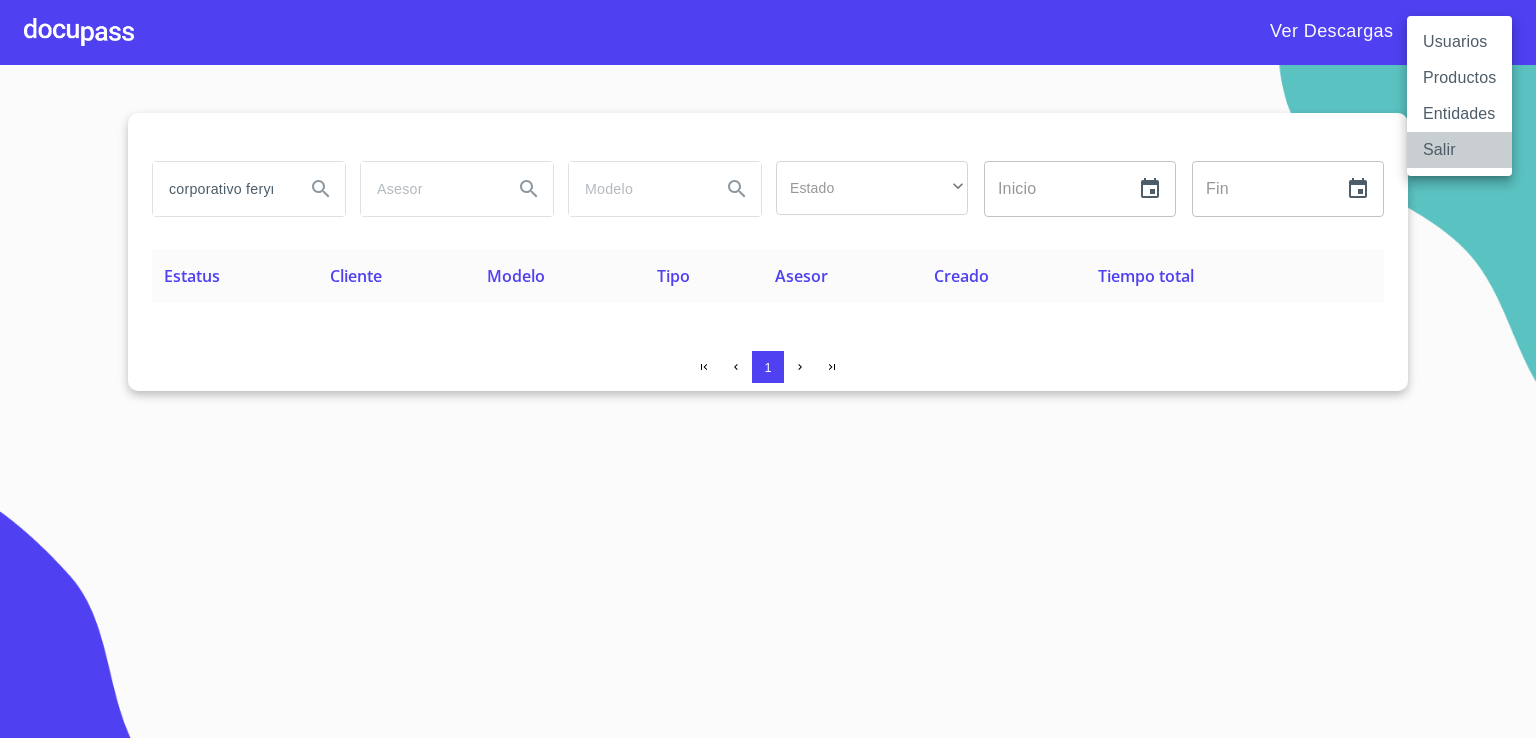 click on "Salir" at bounding box center [1459, 150] 